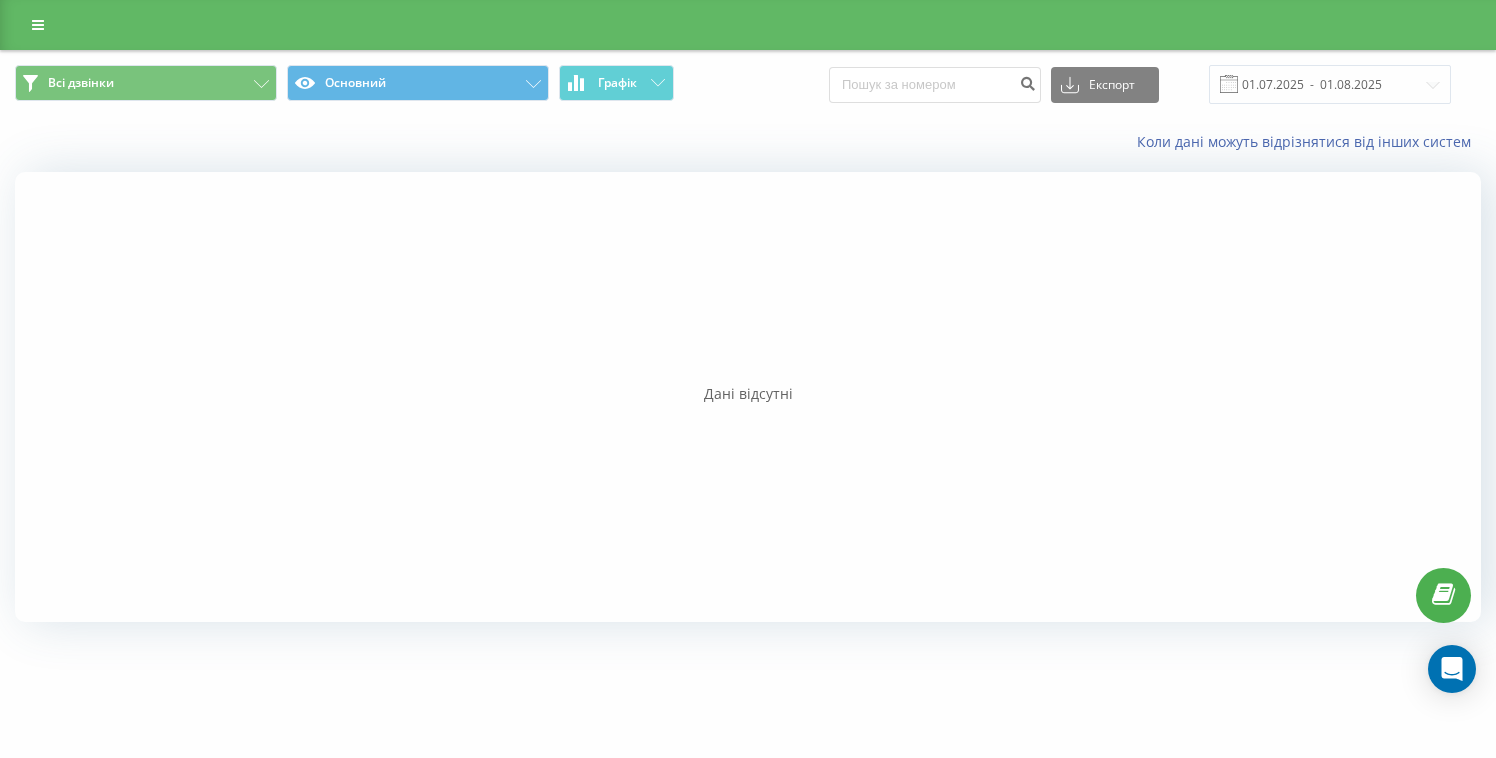 scroll, scrollTop: 0, scrollLeft: 0, axis: both 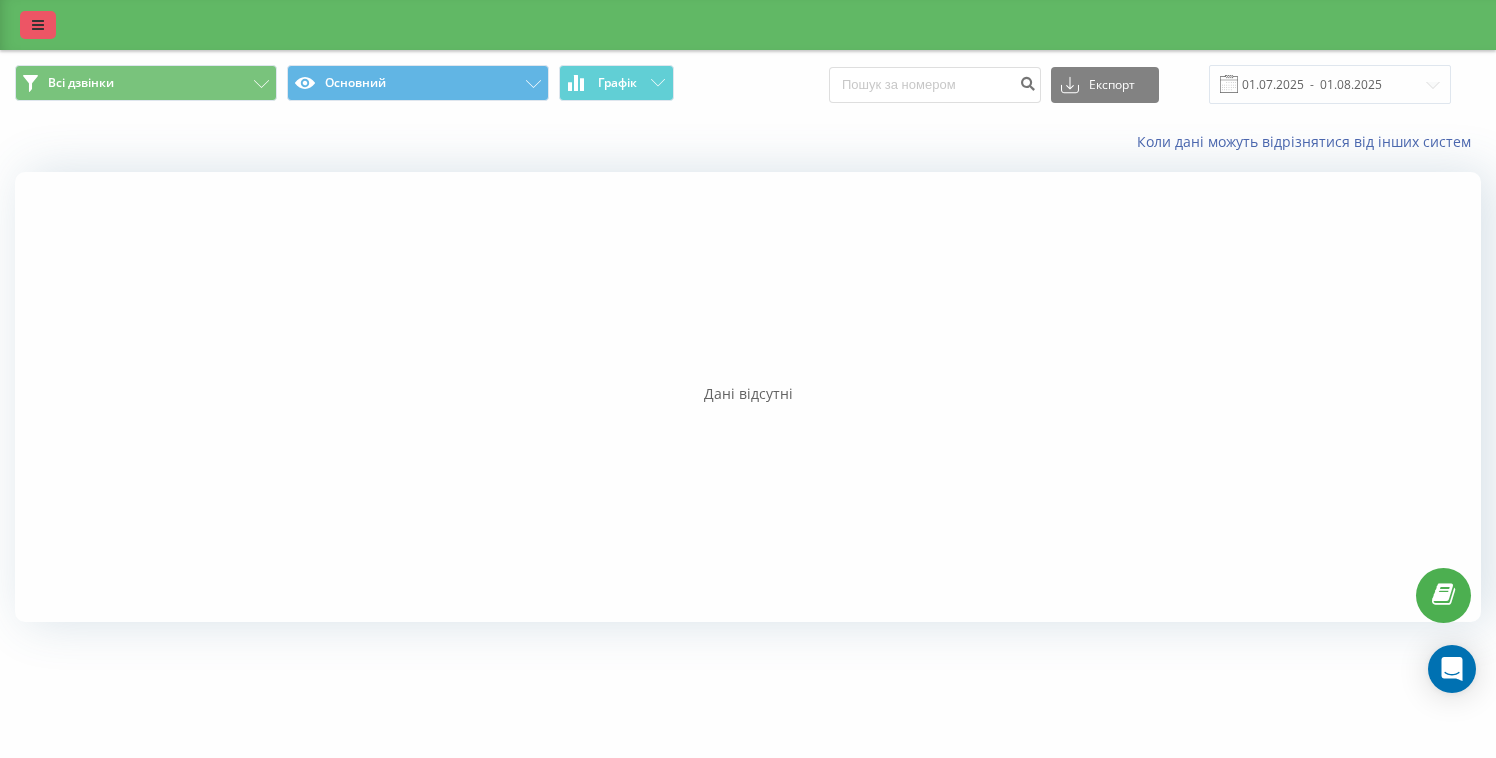 click at bounding box center [38, 25] 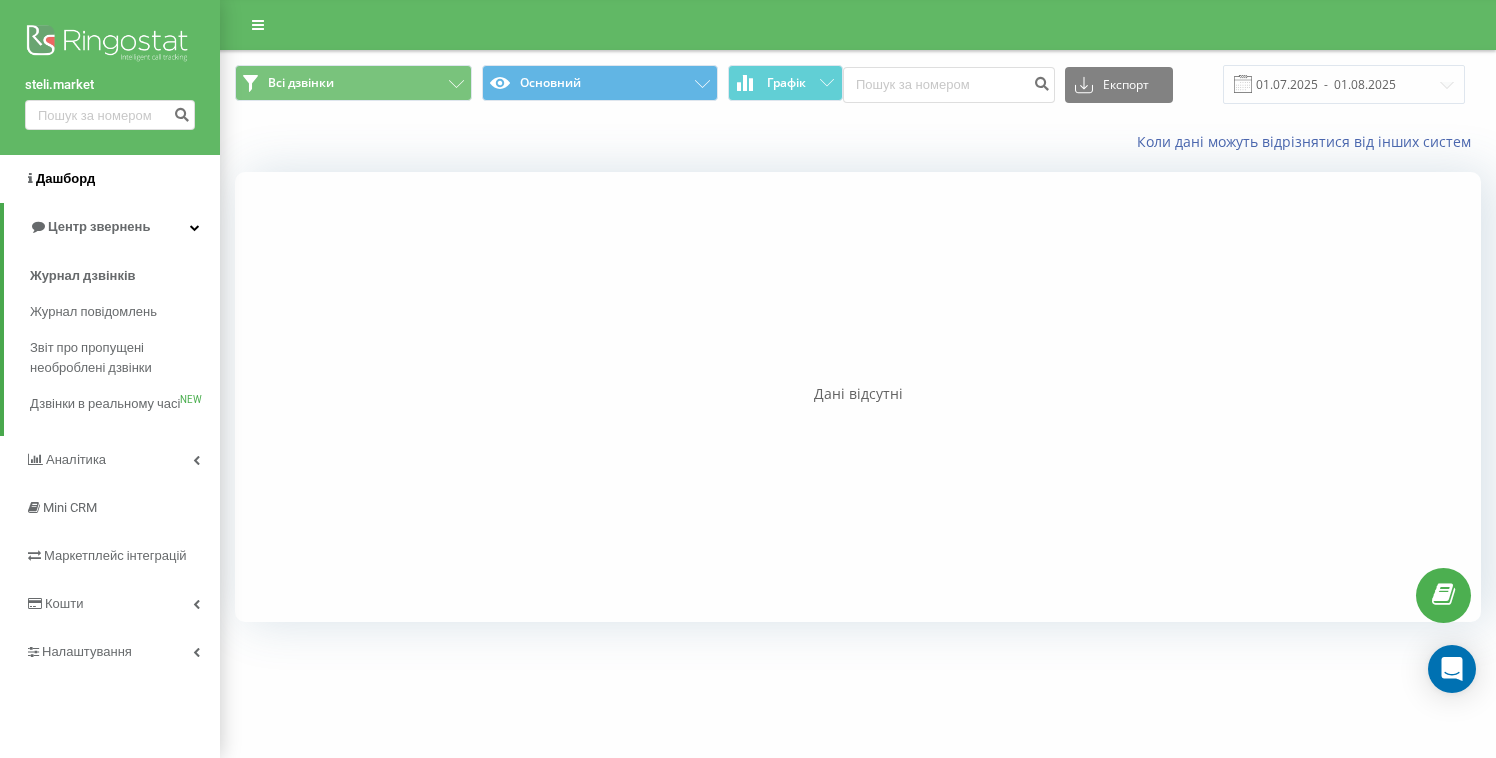 click on "Дашборд" at bounding box center [110, 179] 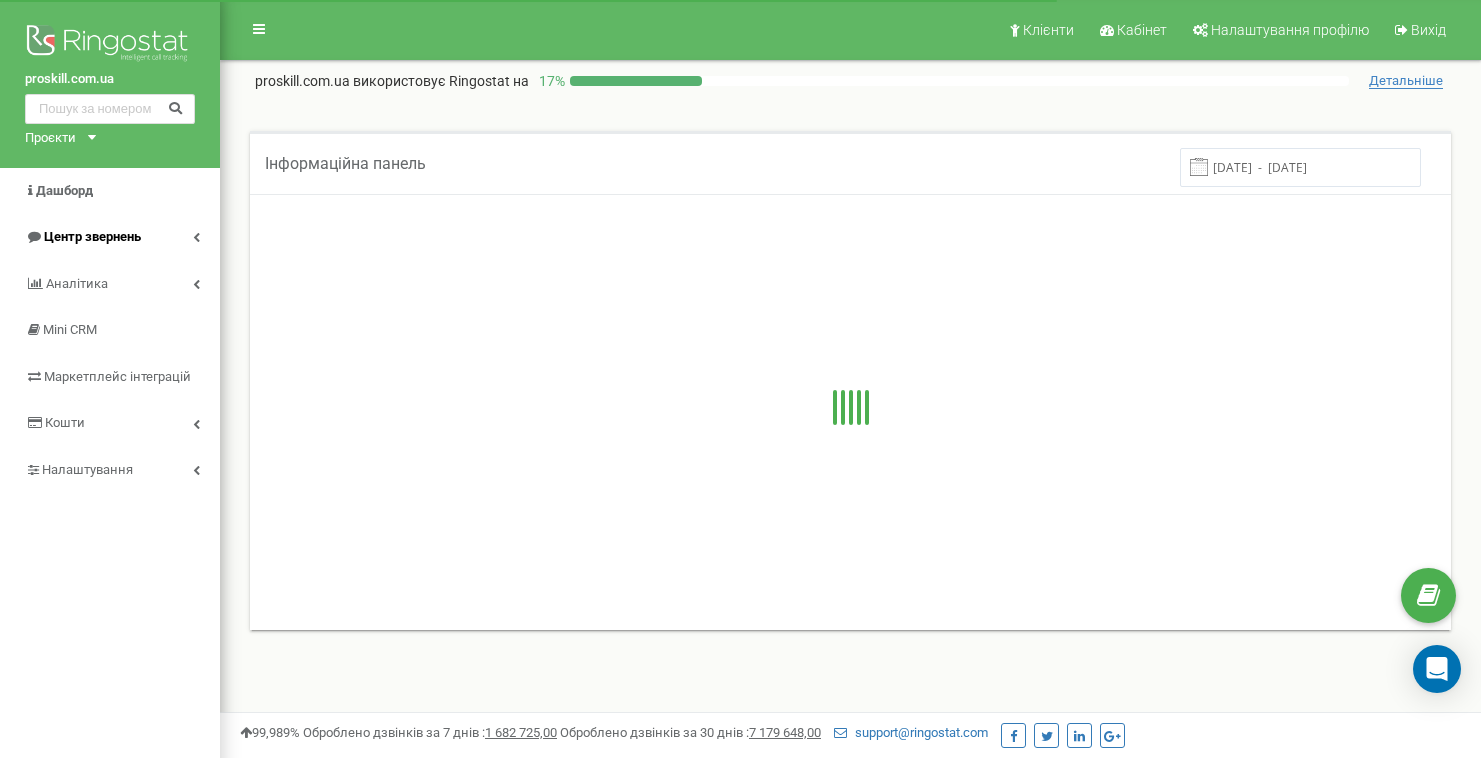 scroll, scrollTop: 0, scrollLeft: 0, axis: both 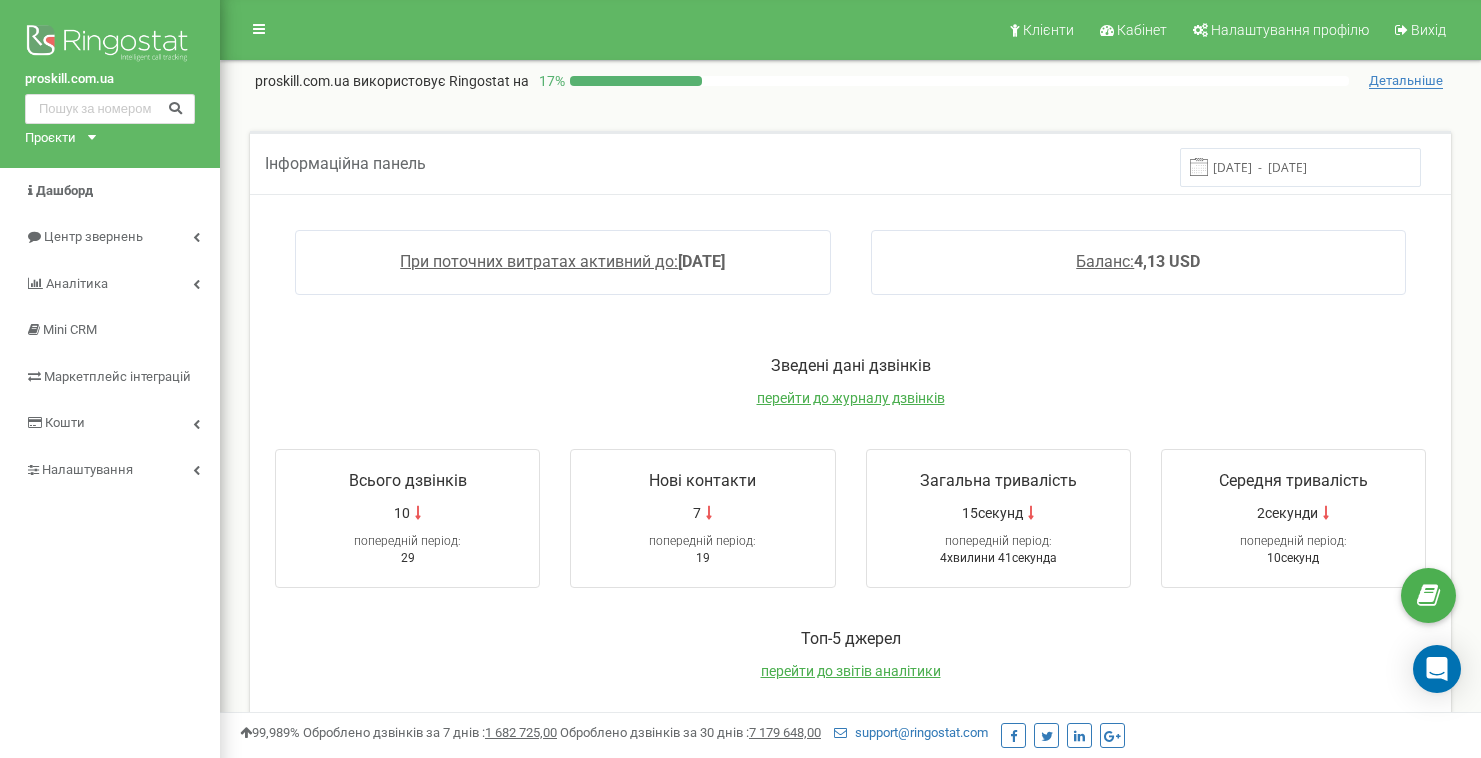click 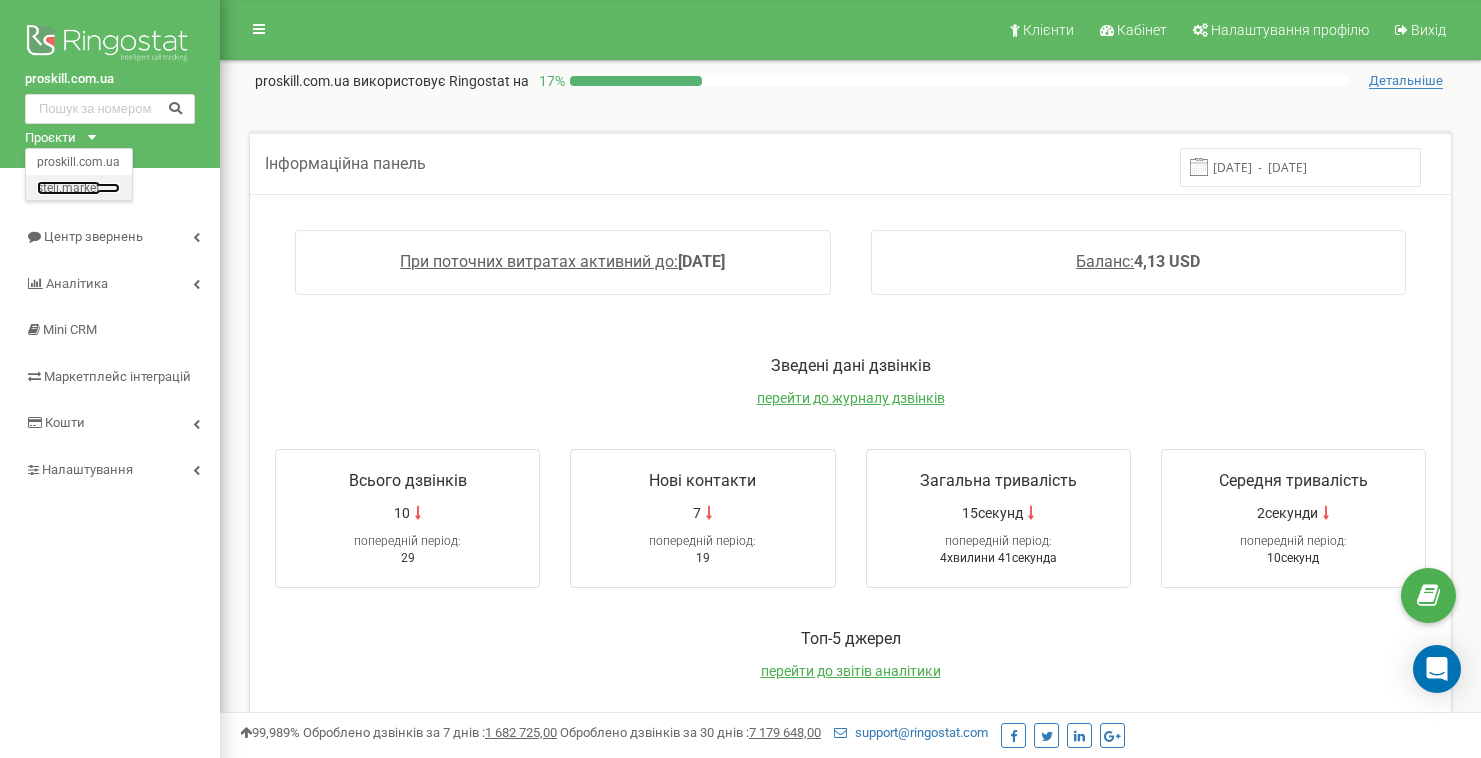 click on "steli.market" at bounding box center [78, 187] 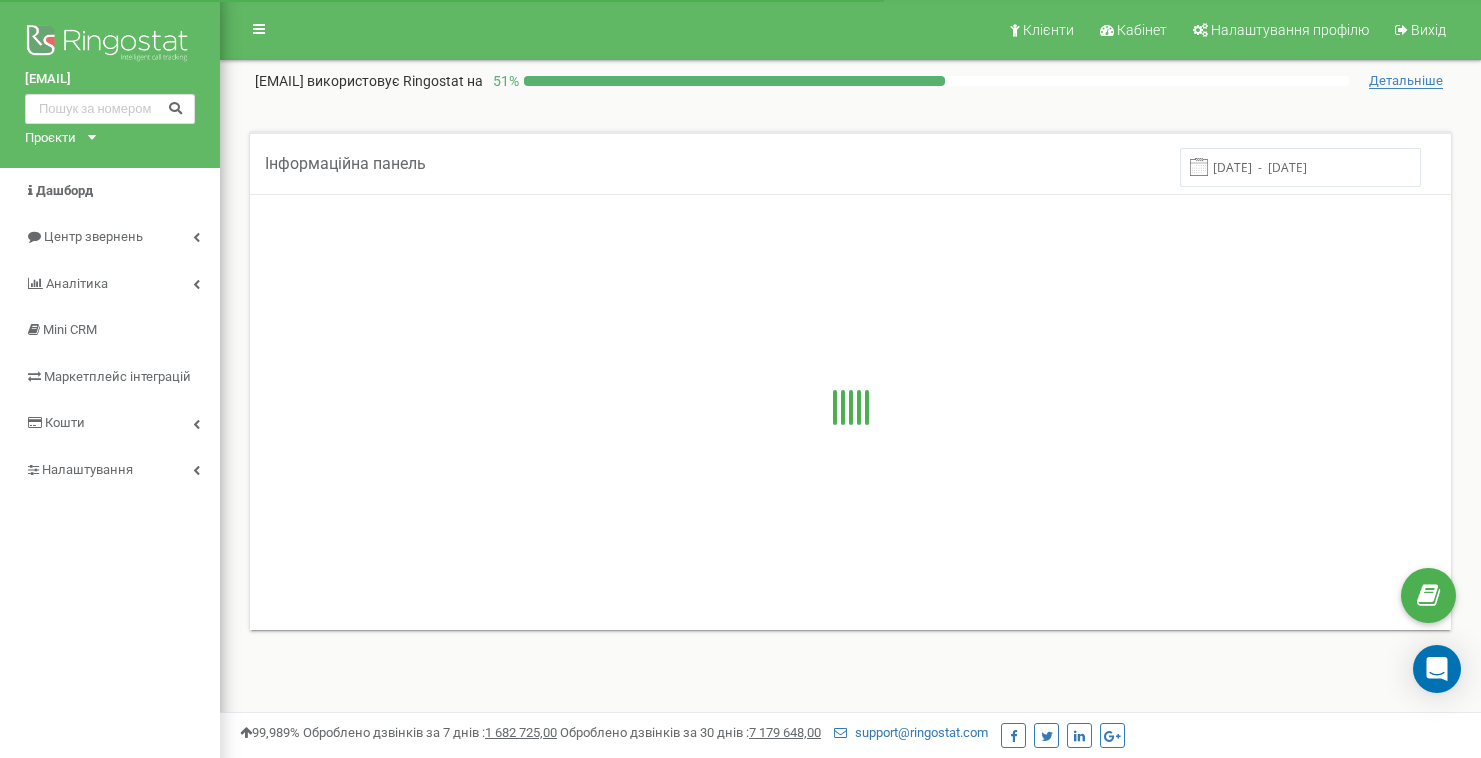 scroll, scrollTop: 0, scrollLeft: 0, axis: both 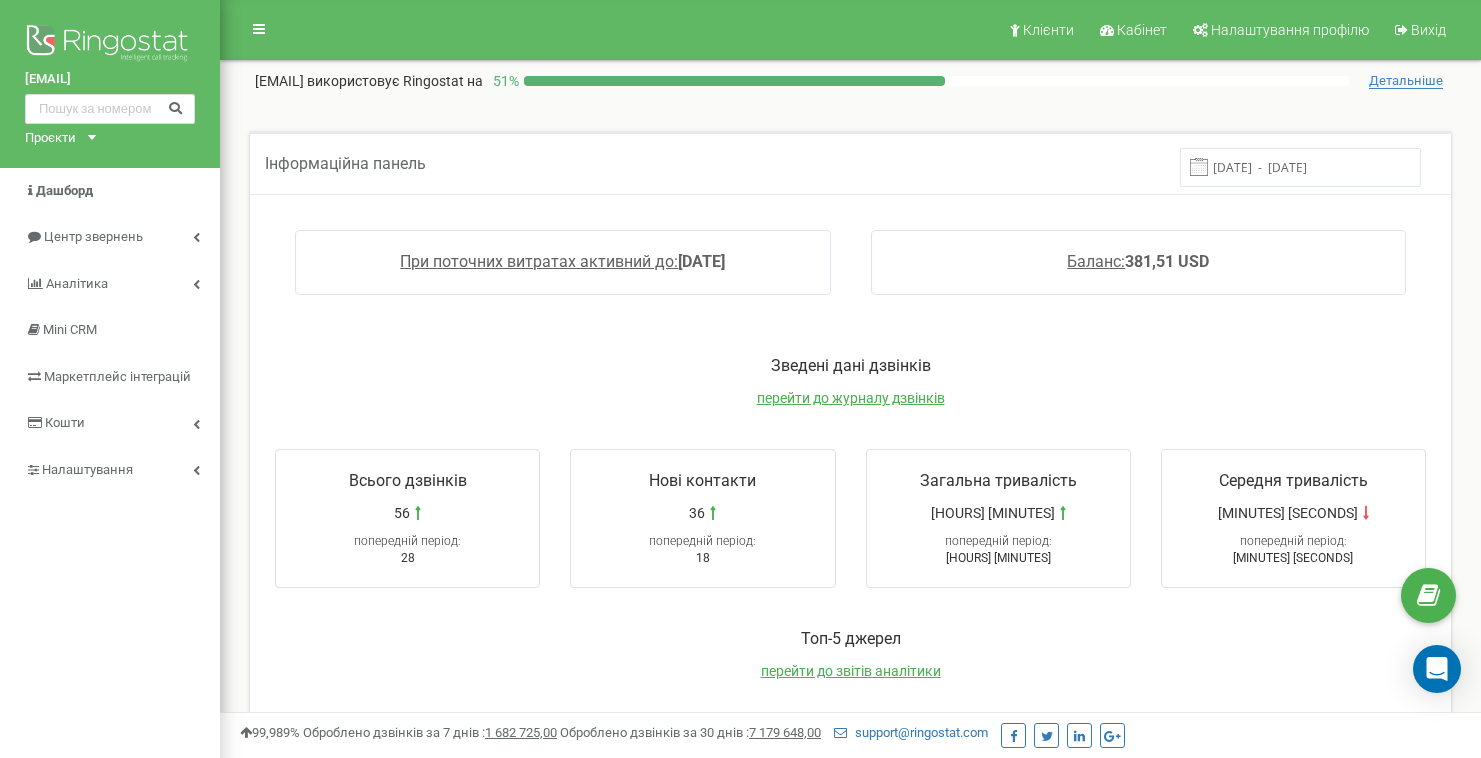 click on "28.07.2025  -  04.08.2025" at bounding box center (1300, 167) 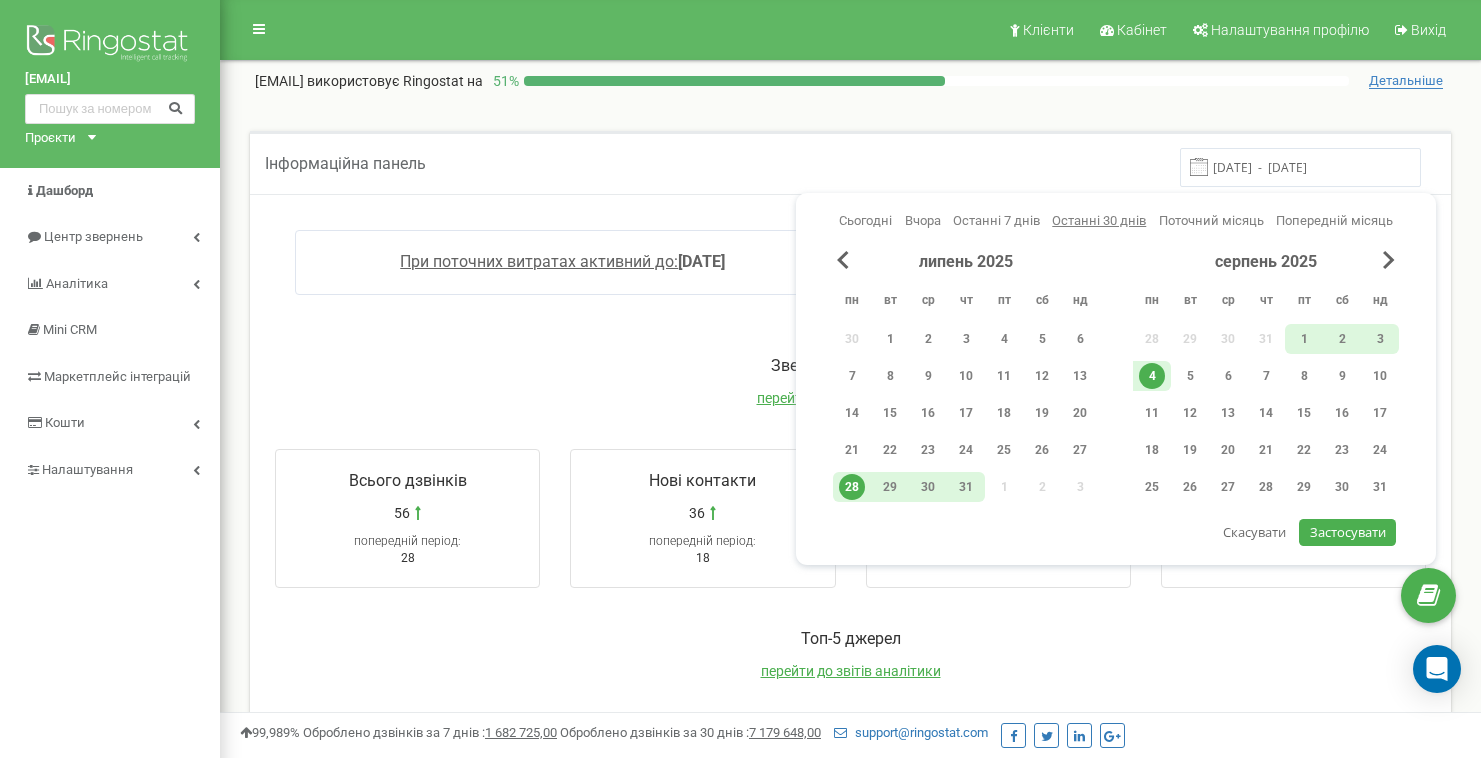 click on "Останні 30 днів" at bounding box center (1099, 220) 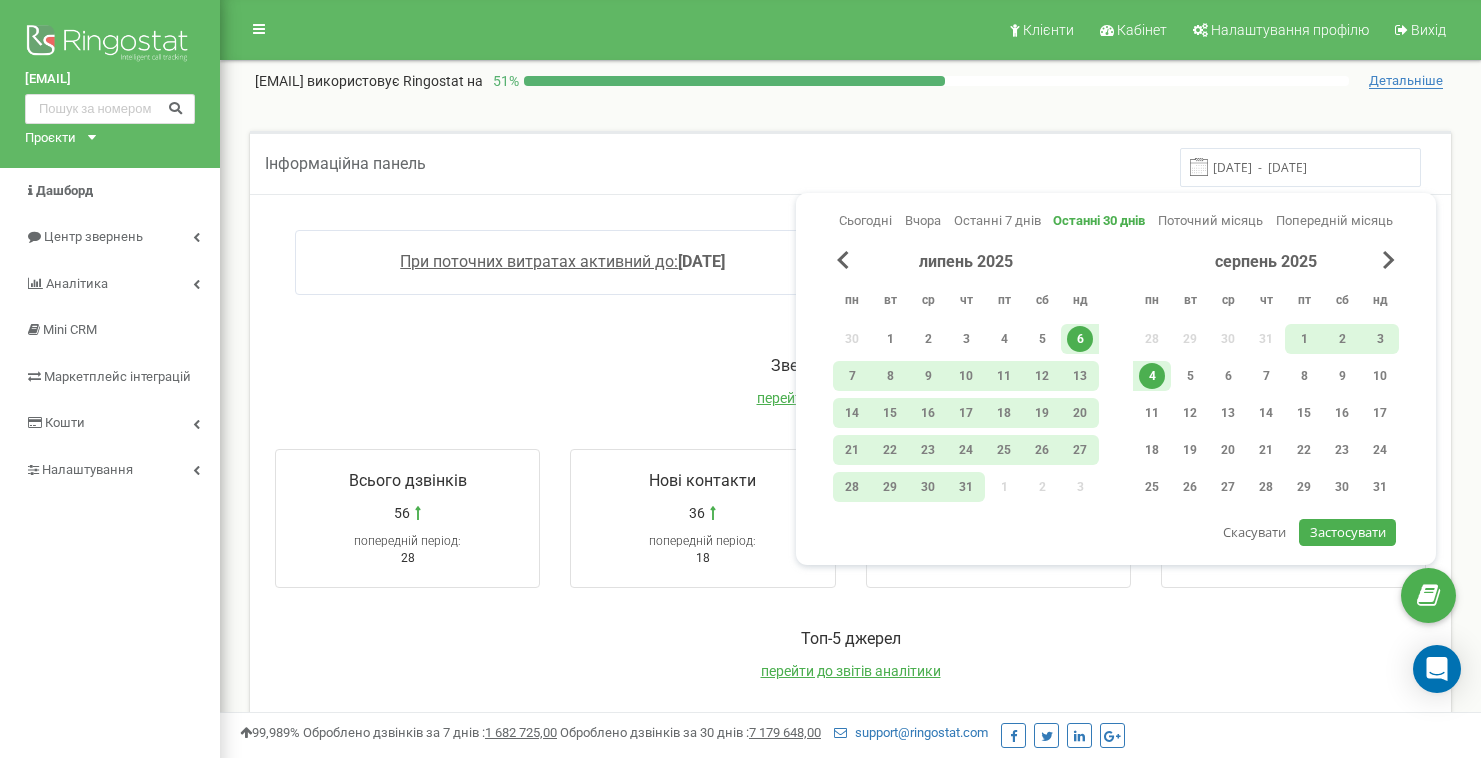 click on "Застосувати" at bounding box center (1348, 532) 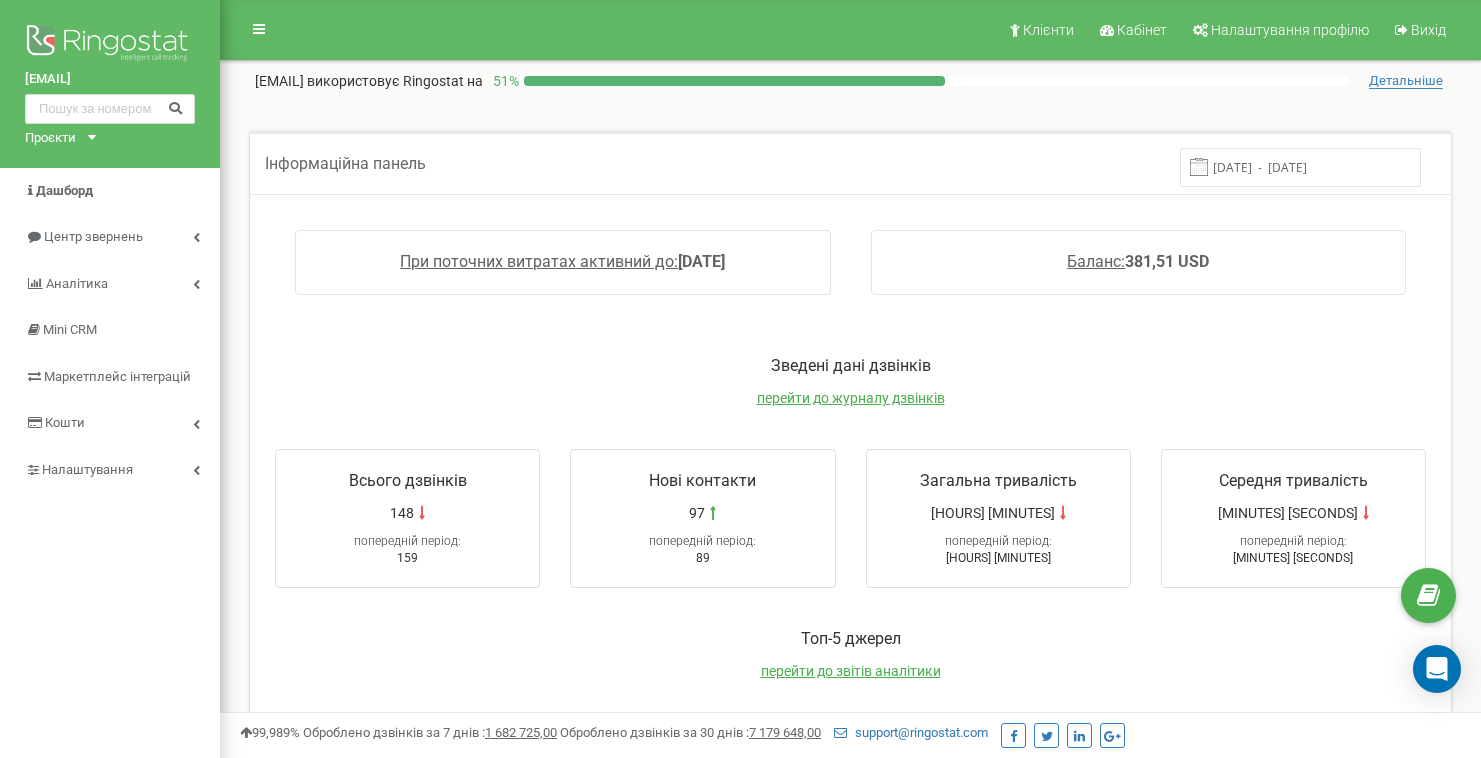 click on "06.07.2025  -  04.08.2025" at bounding box center [1300, 167] 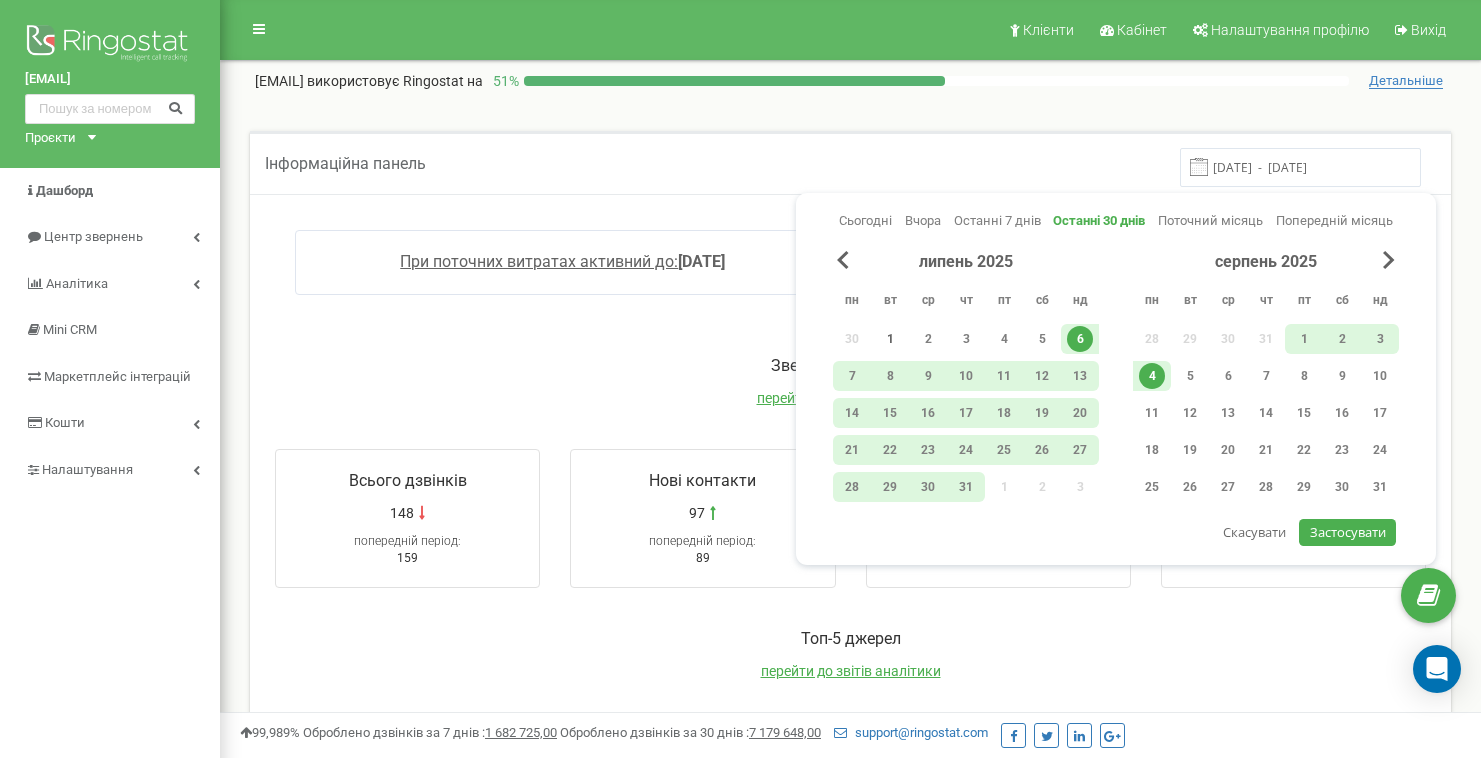 click on "1" at bounding box center [890, 339] 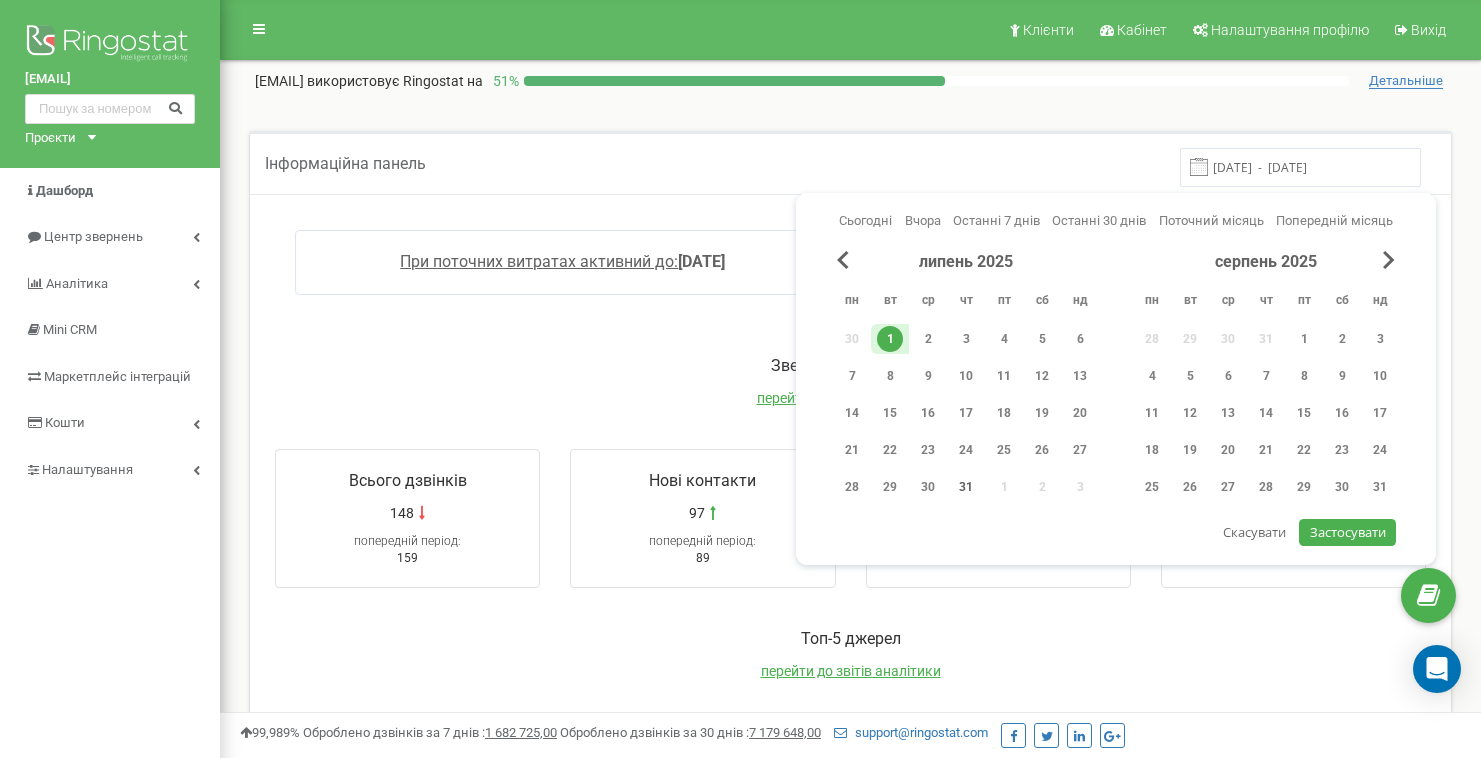 click on "31" at bounding box center (966, 487) 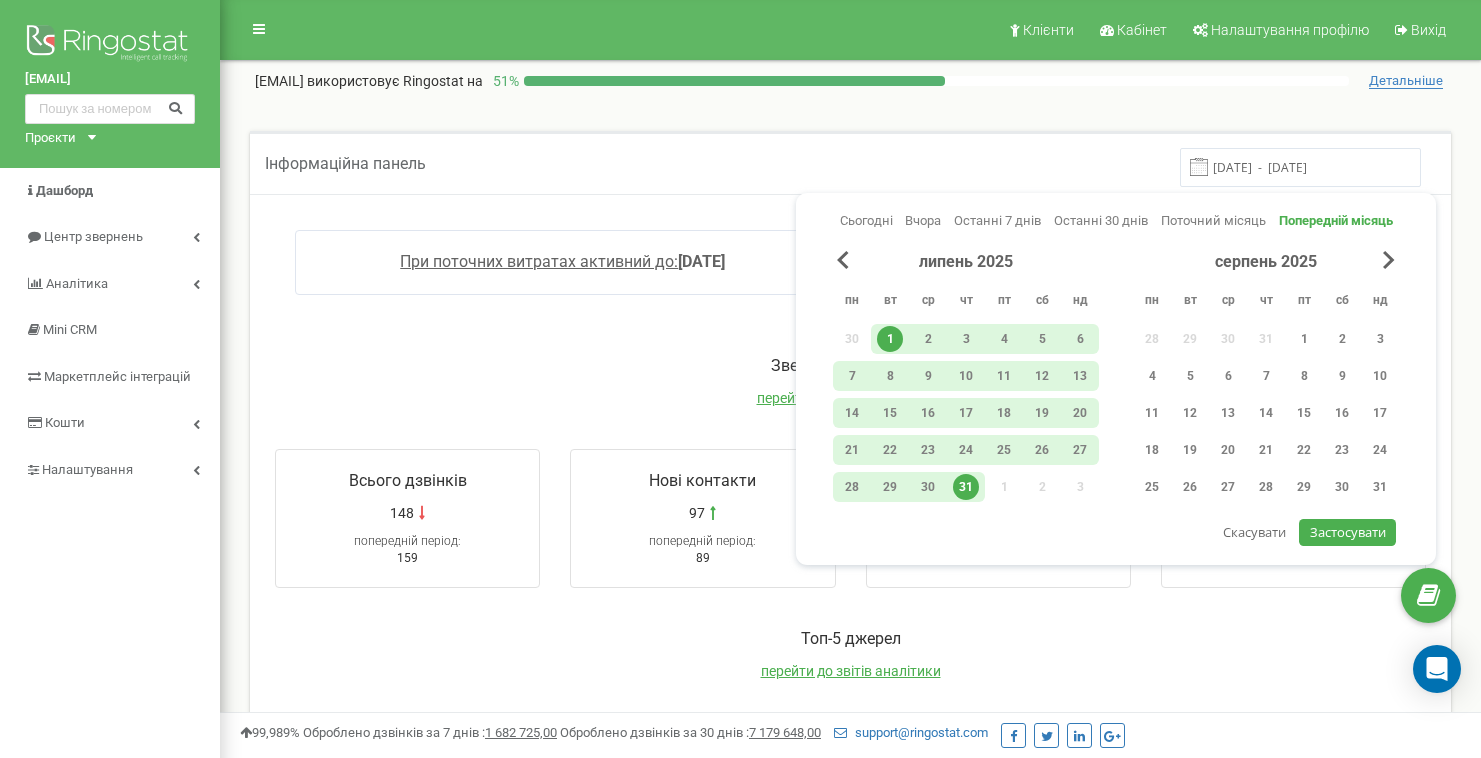 click on "Застосувати" at bounding box center [1348, 532] 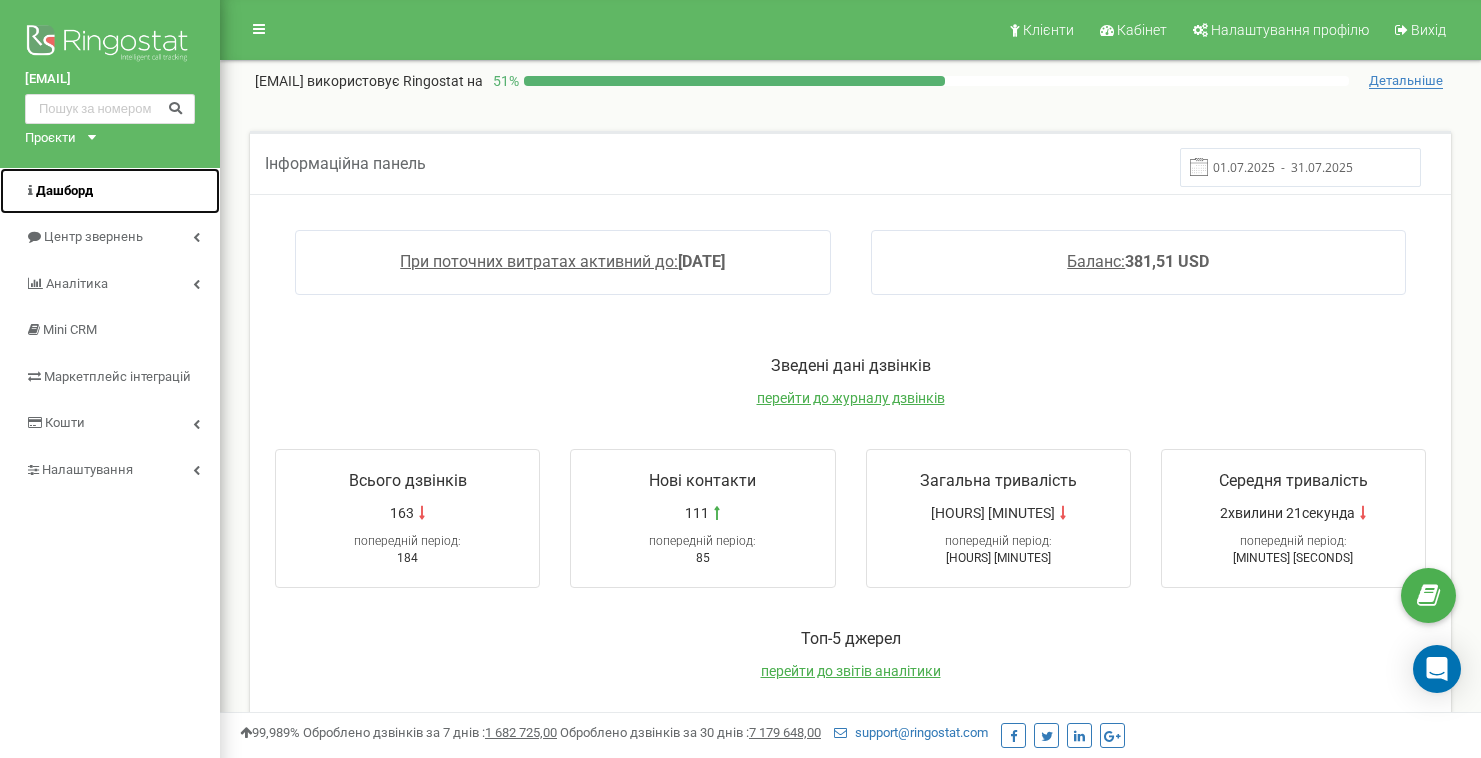 click on "Дашборд" at bounding box center (64, 190) 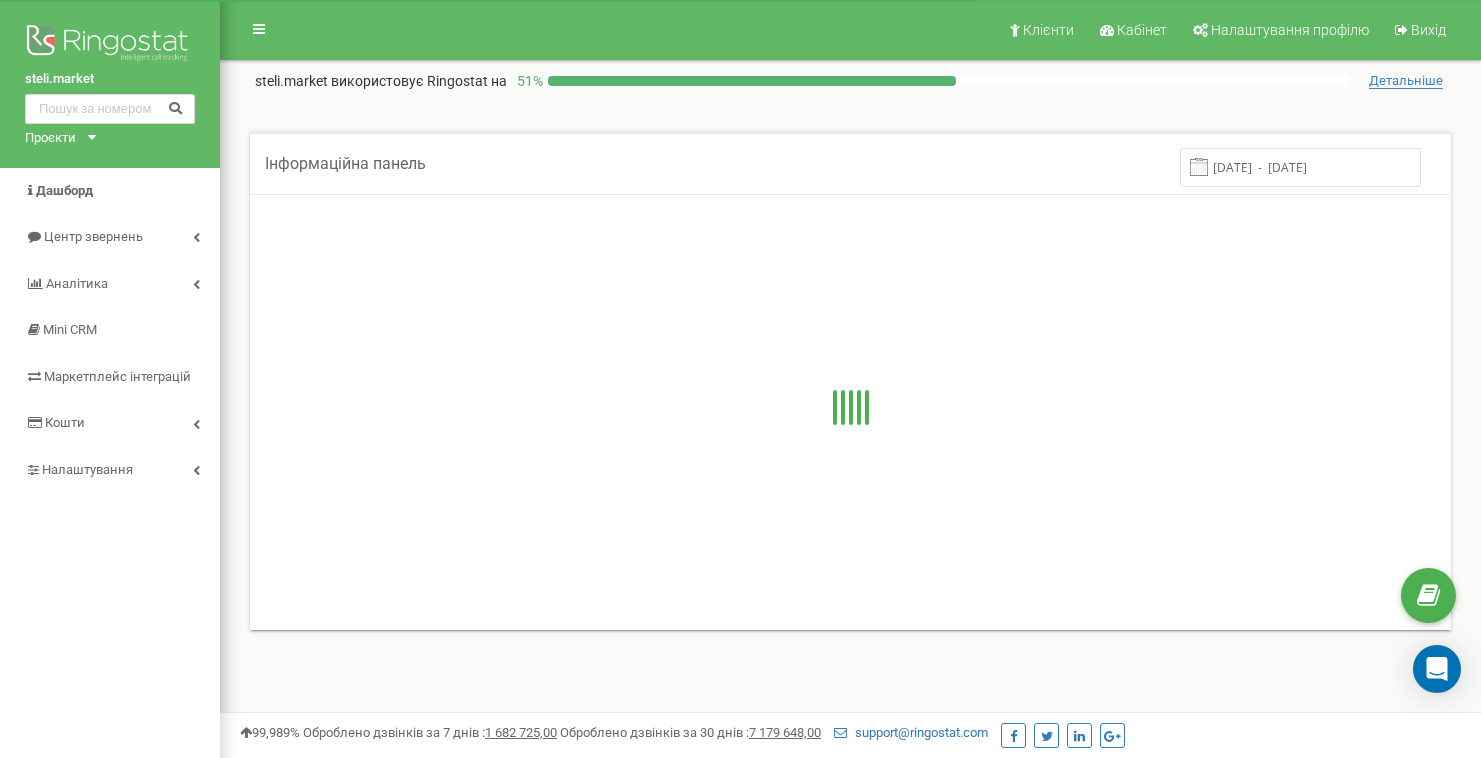 scroll, scrollTop: 0, scrollLeft: 0, axis: both 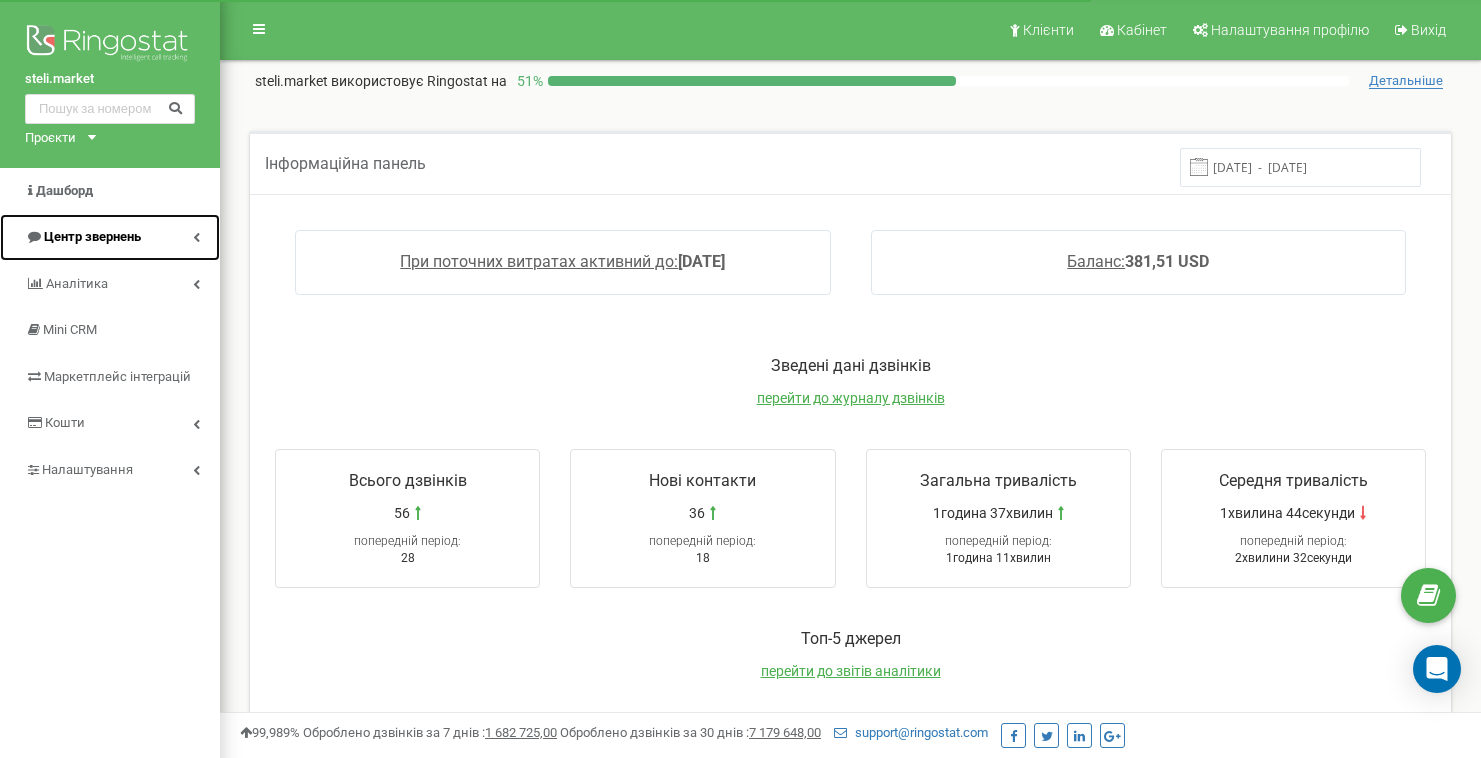 click at bounding box center [196, 237] 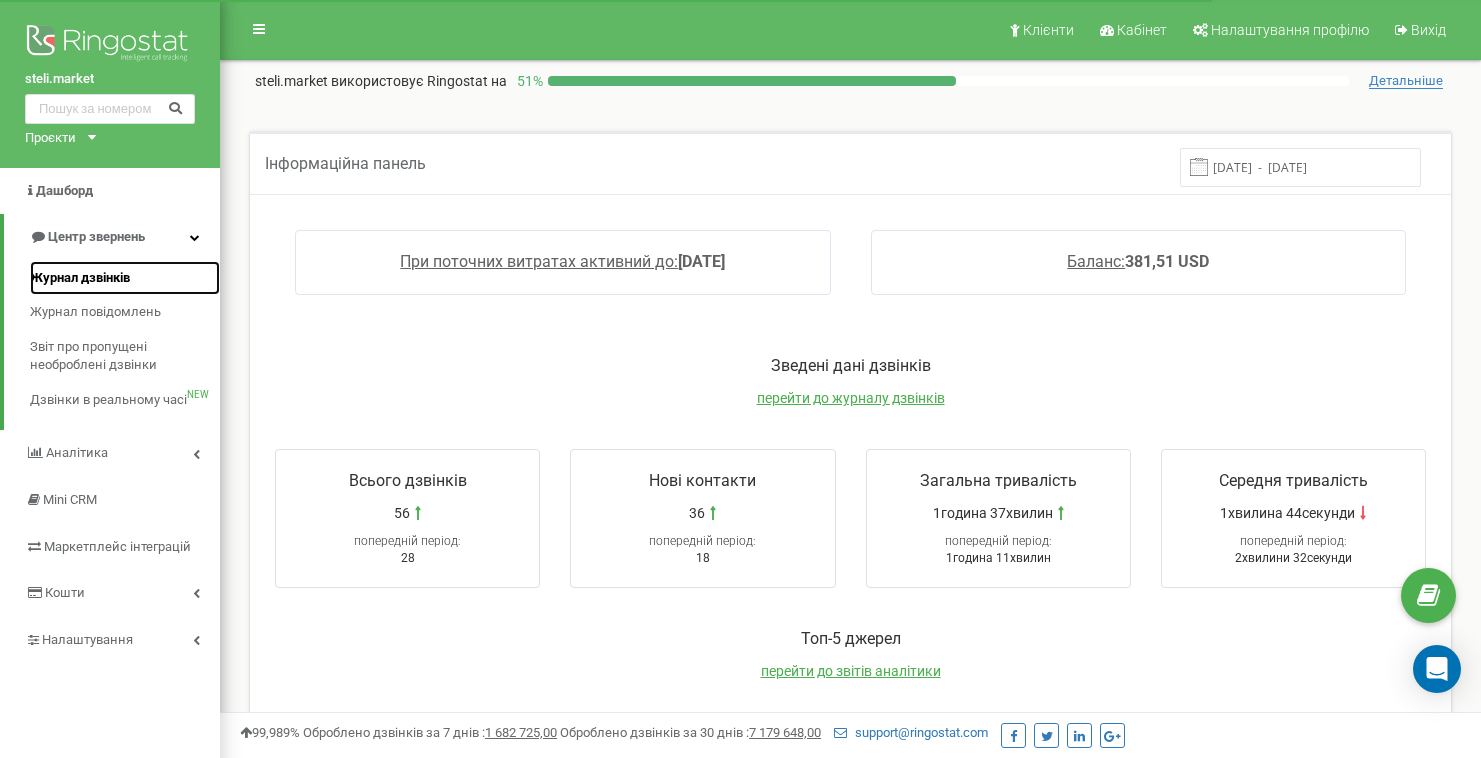 click on "Журнал дзвінків" at bounding box center [125, 278] 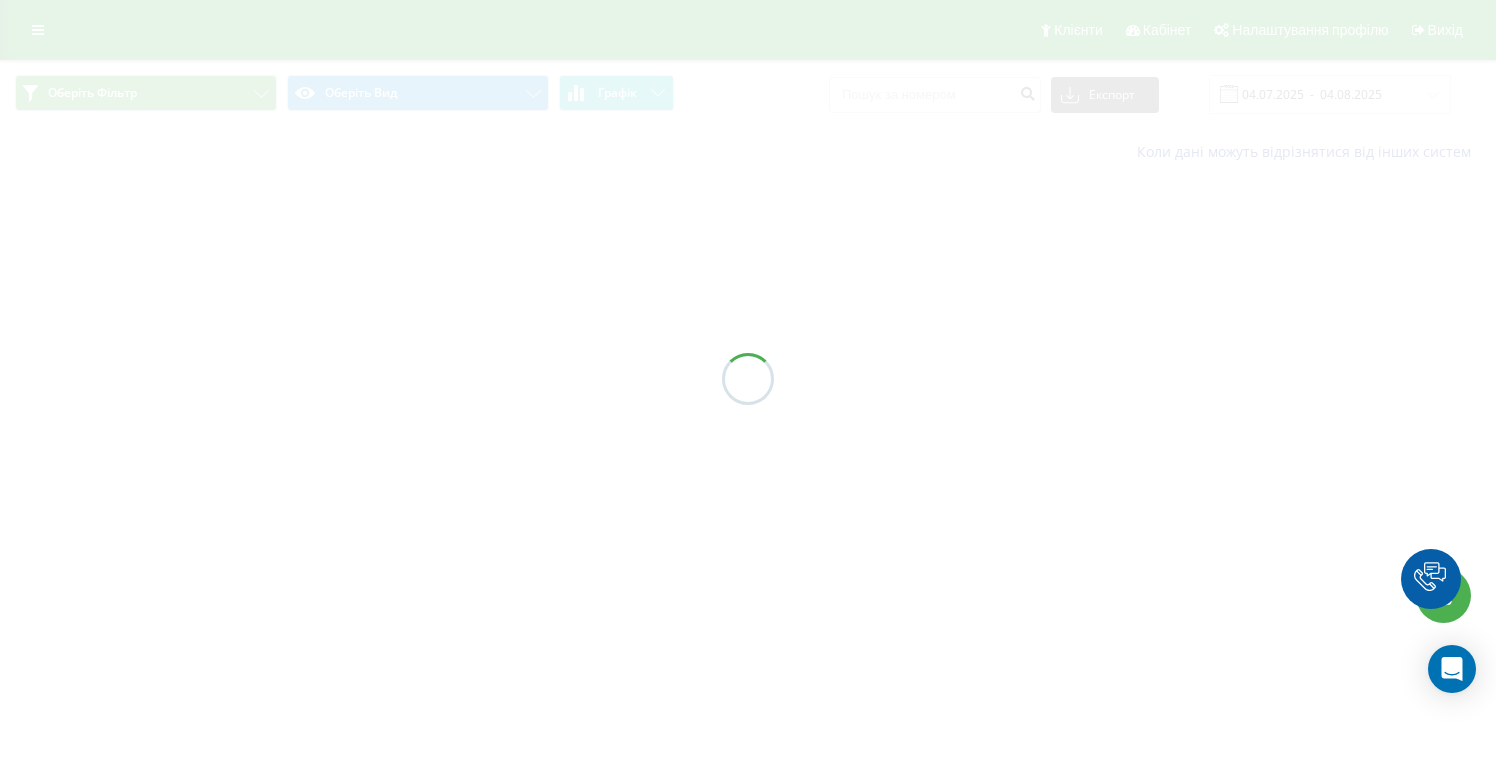 scroll, scrollTop: 0, scrollLeft: 0, axis: both 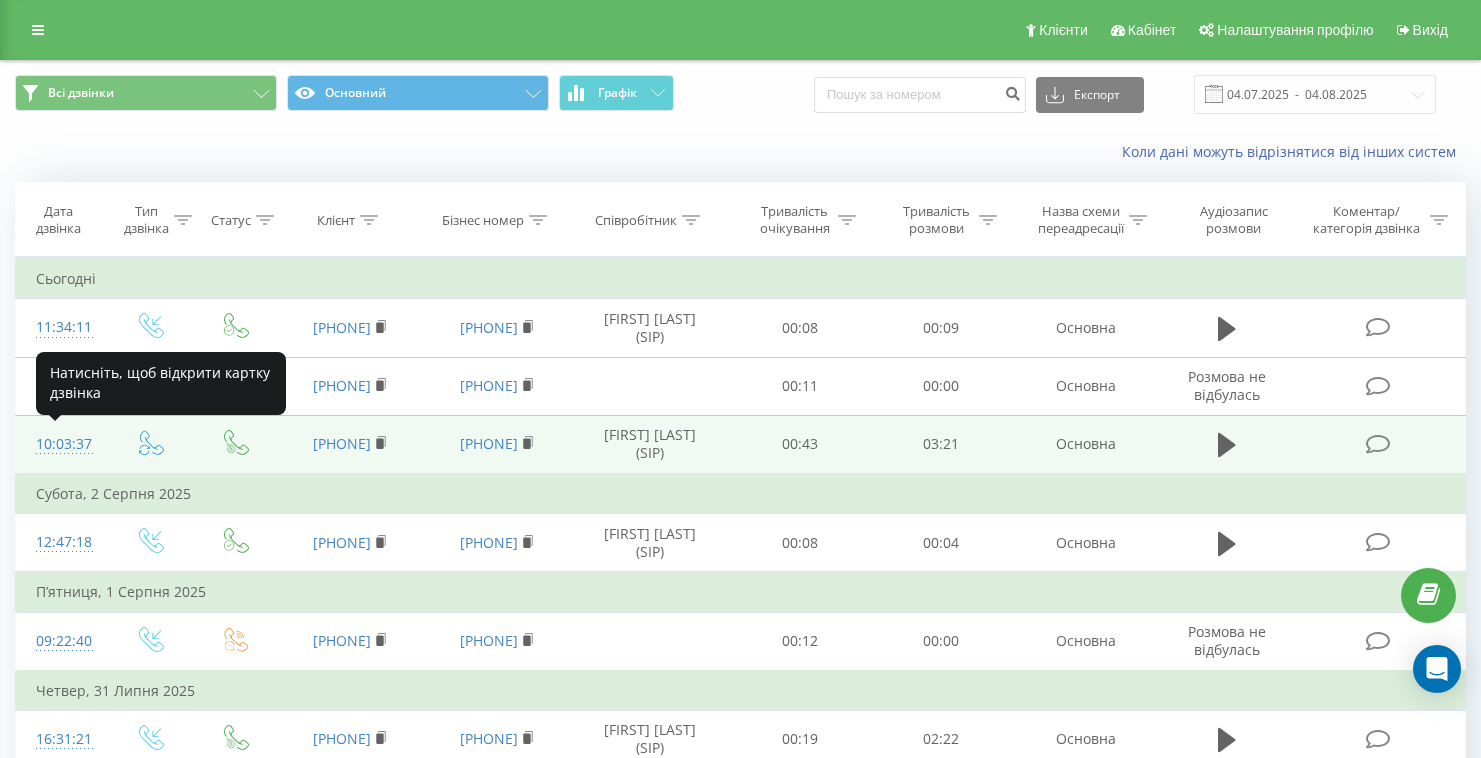 click on "10:03:37" at bounding box center (61, 444) 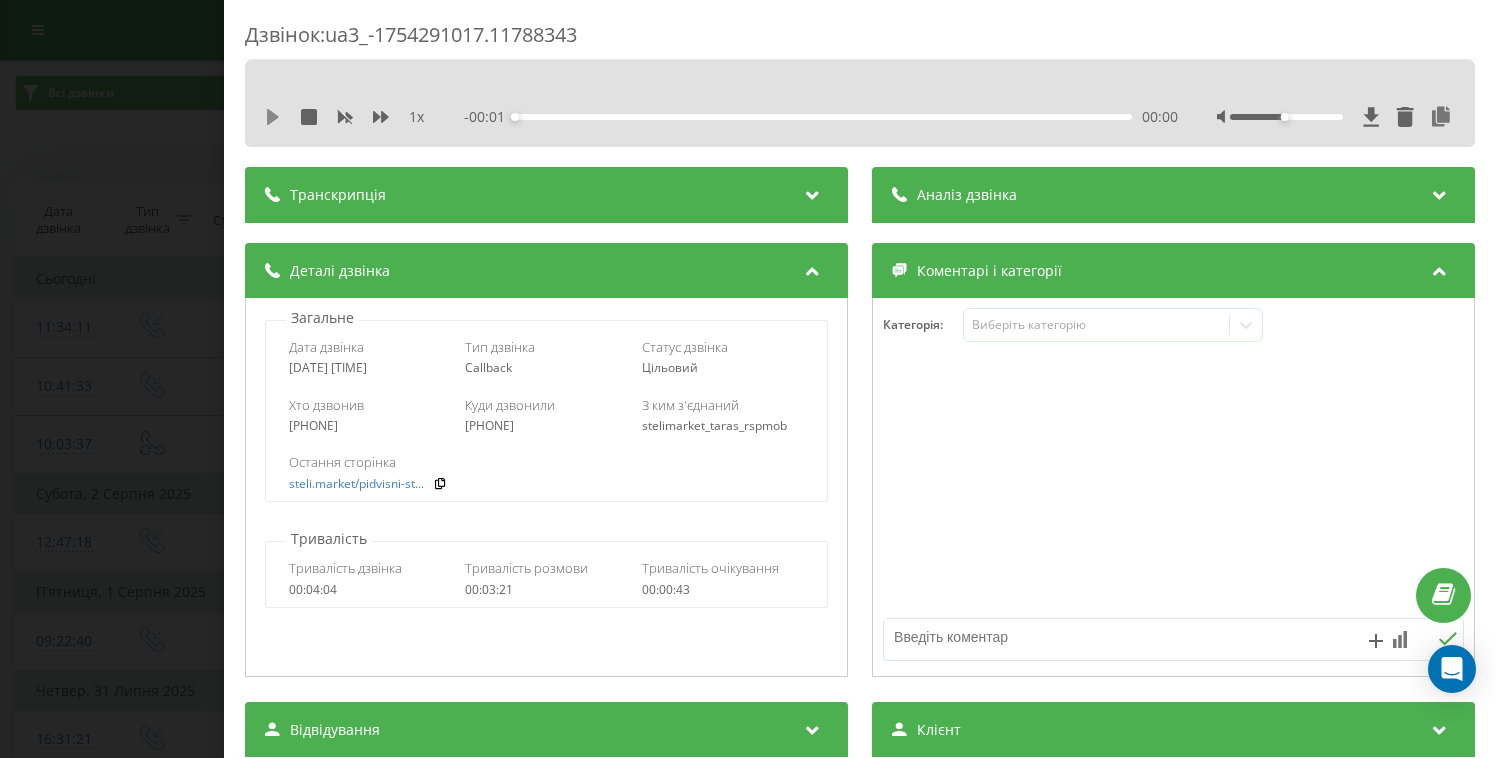 click 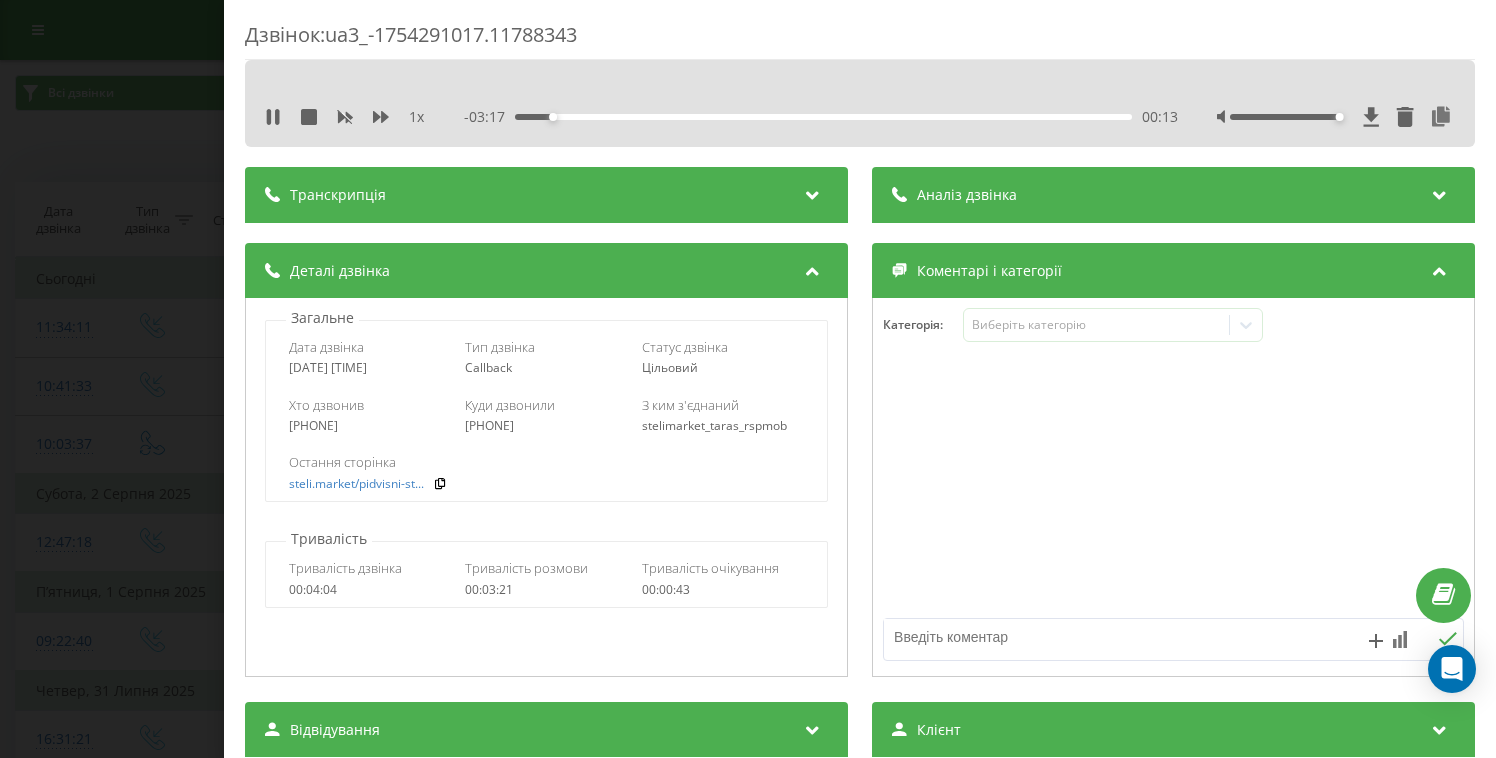 drag, startPoint x: 1272, startPoint y: 118, endPoint x: 1348, endPoint y: 129, distance: 76.79192 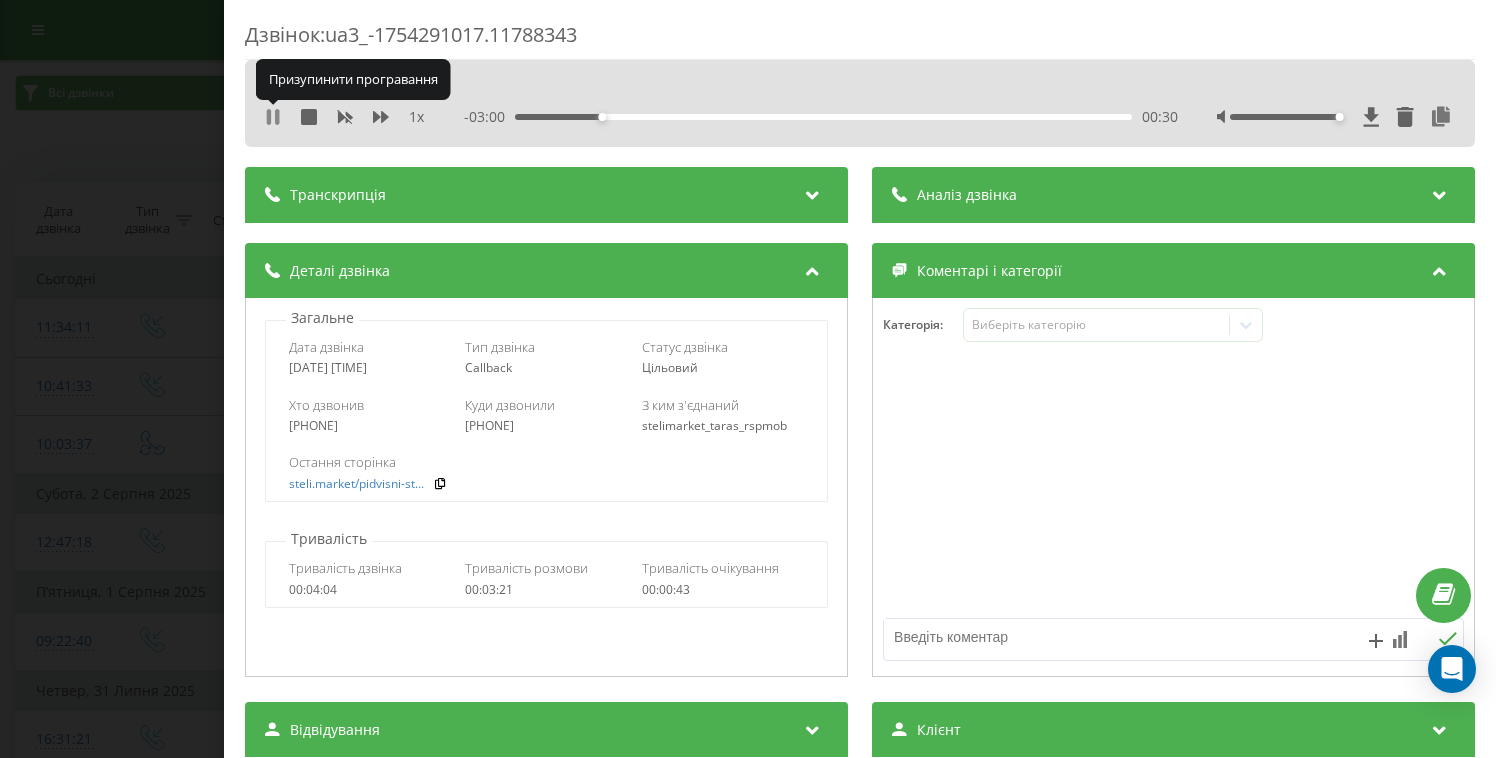 click 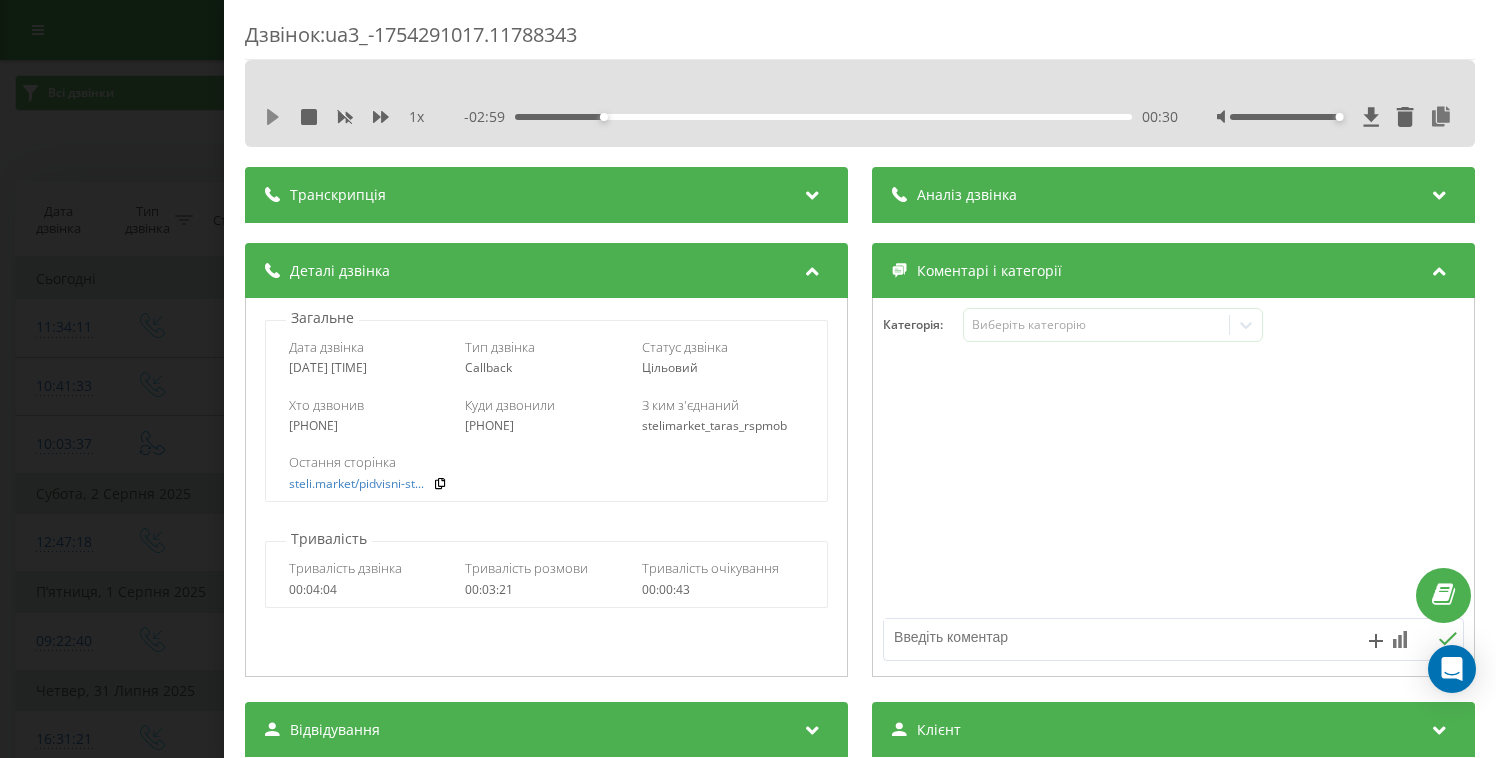 click 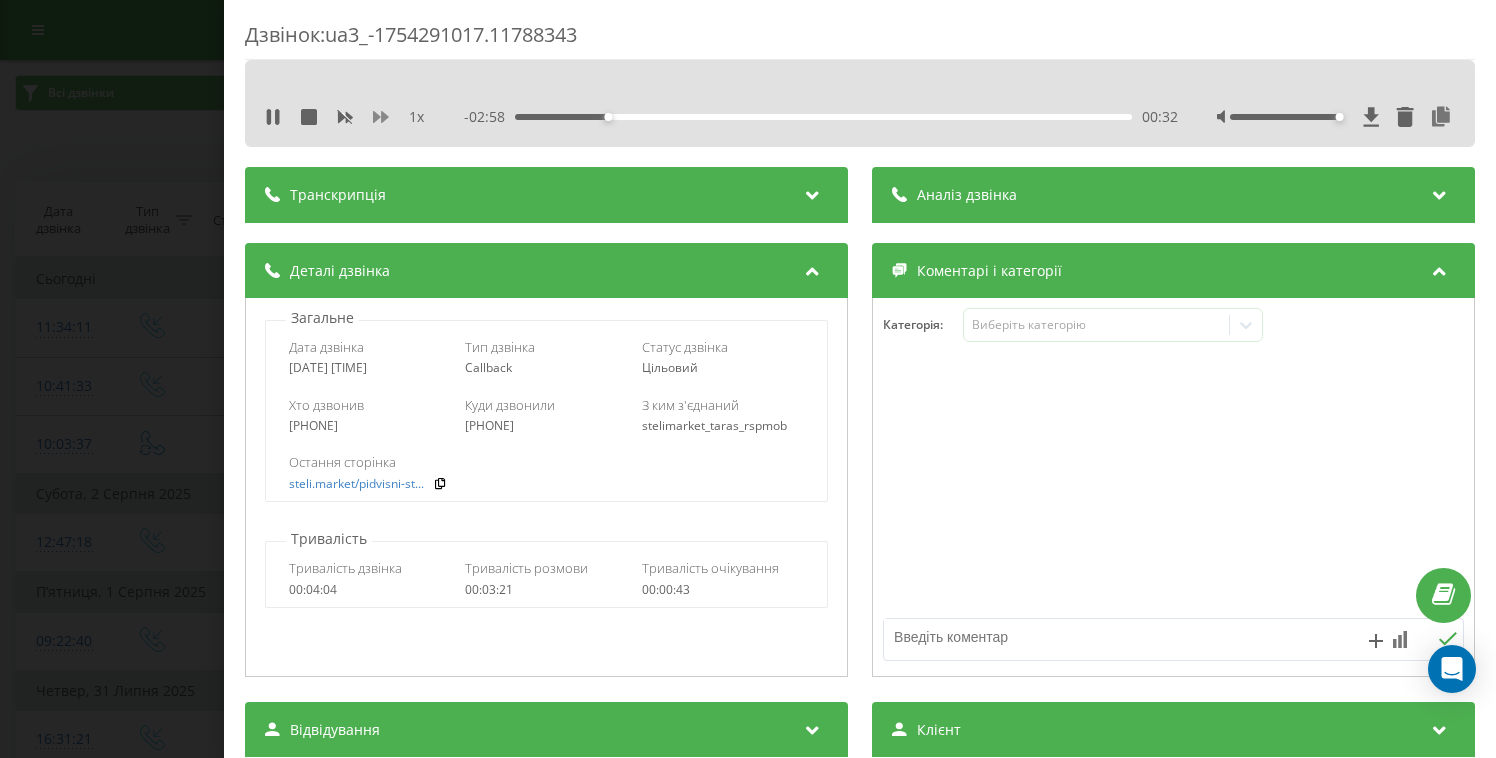 click 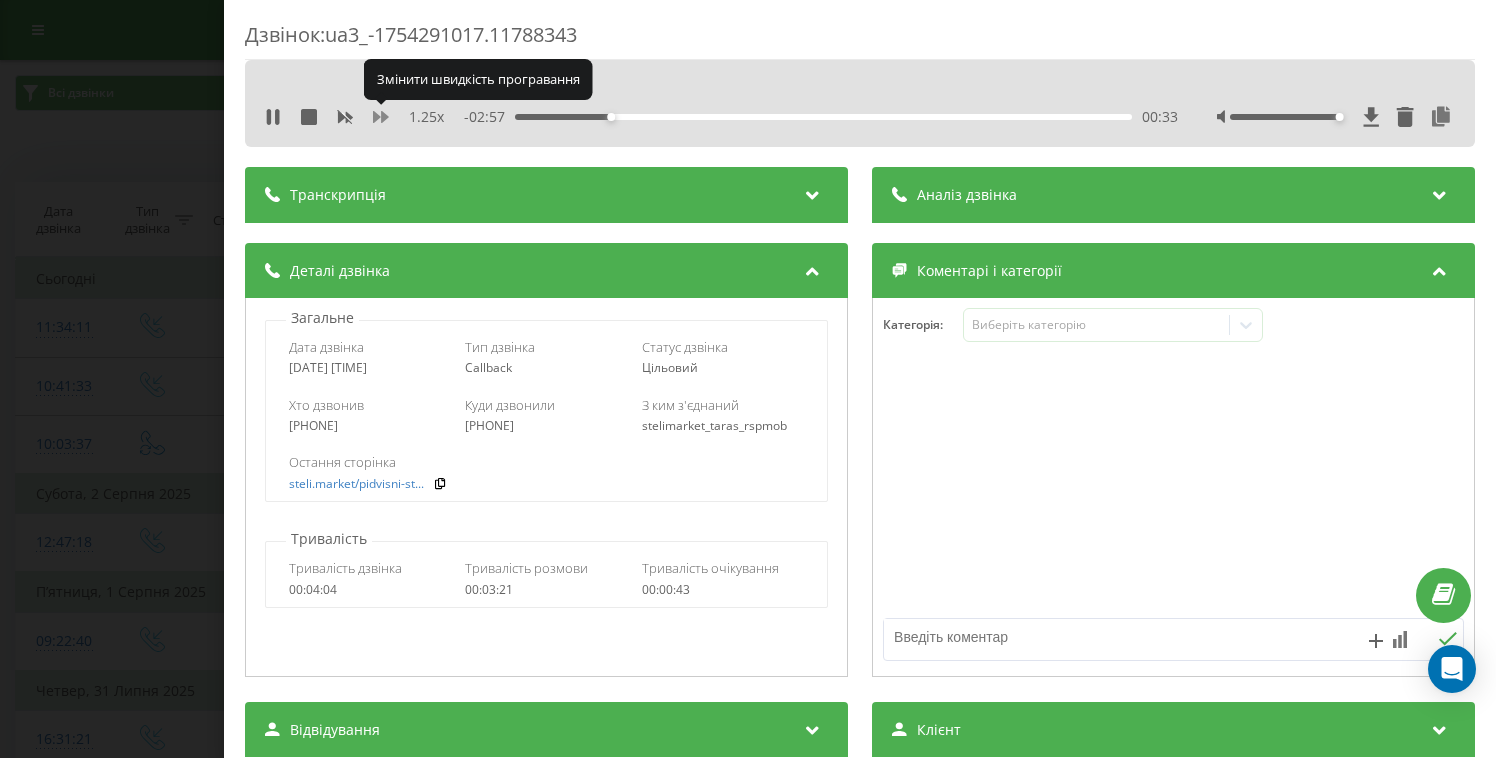 click 